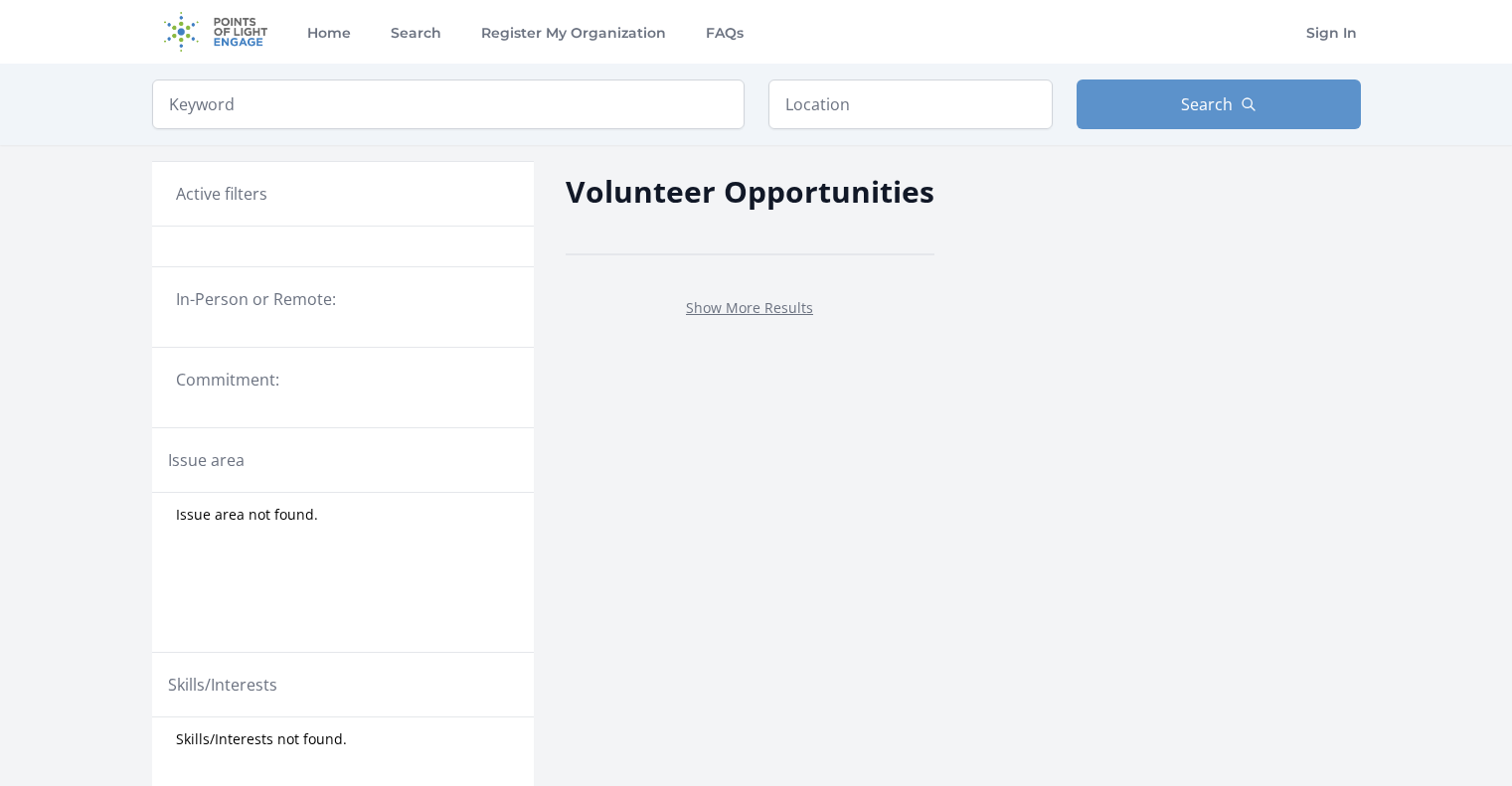 scroll, scrollTop: 0, scrollLeft: 0, axis: both 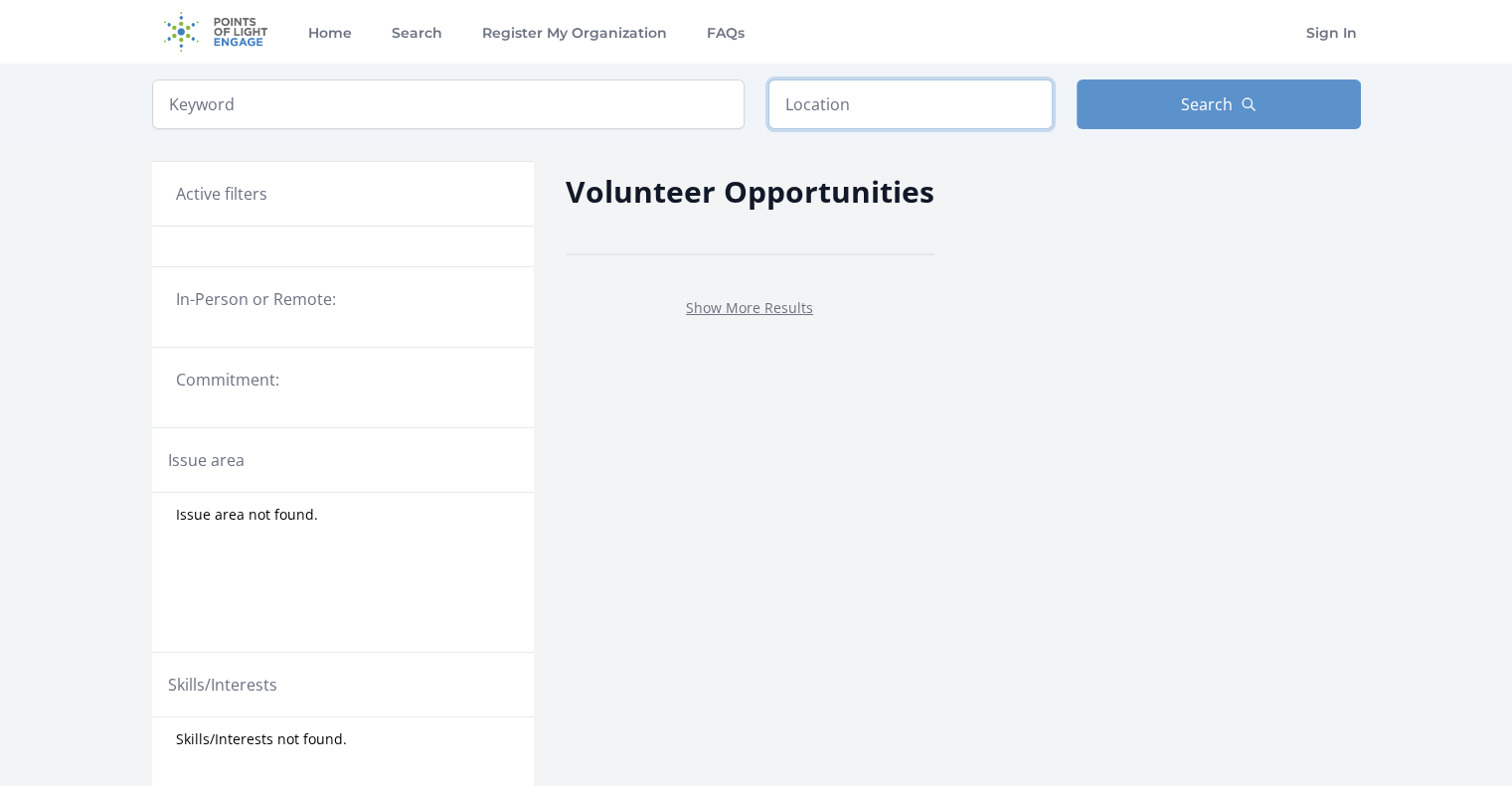 click at bounding box center (911, 104) 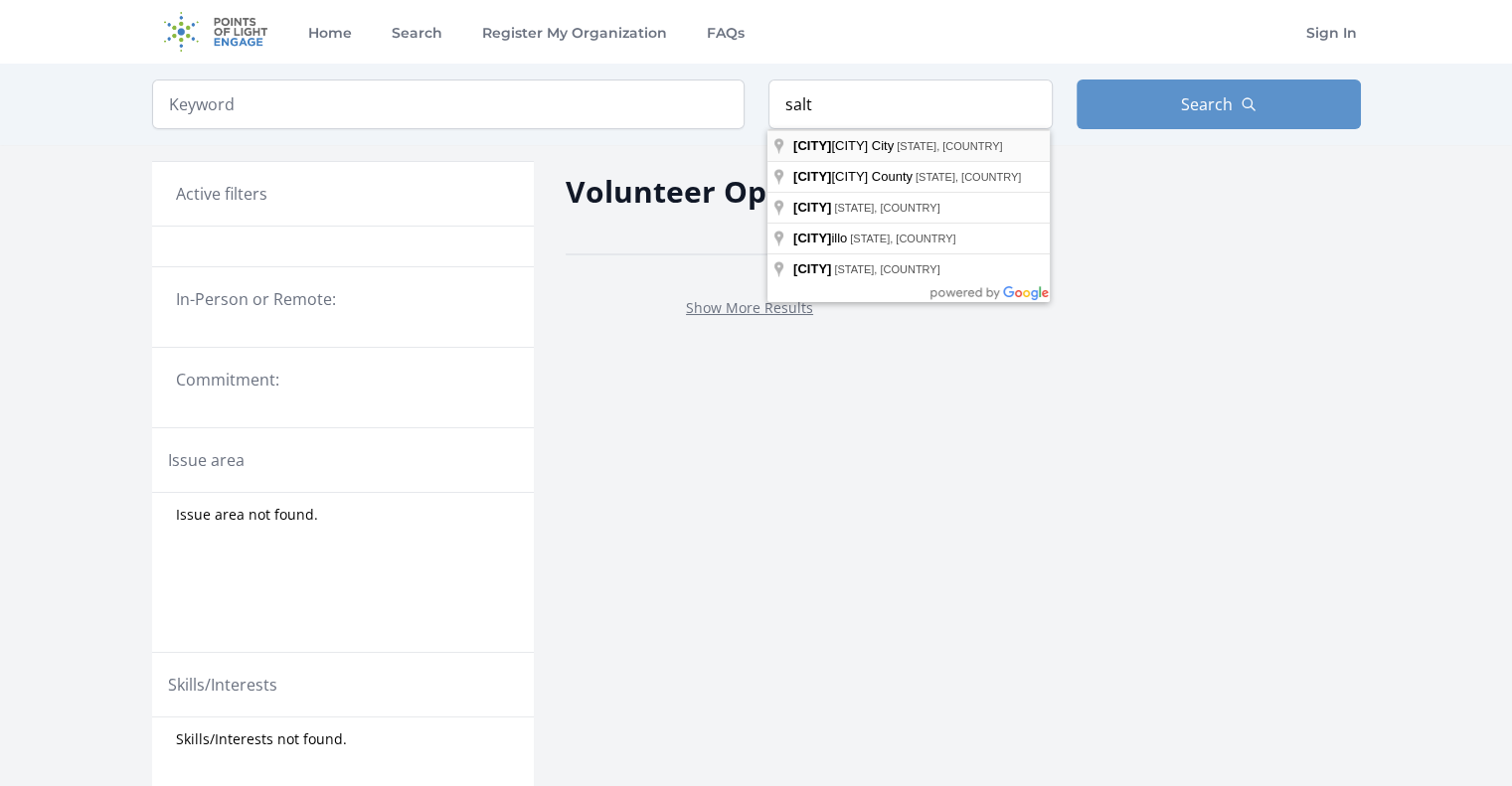type on "[CITY], [STATE], [COUNTRY]" 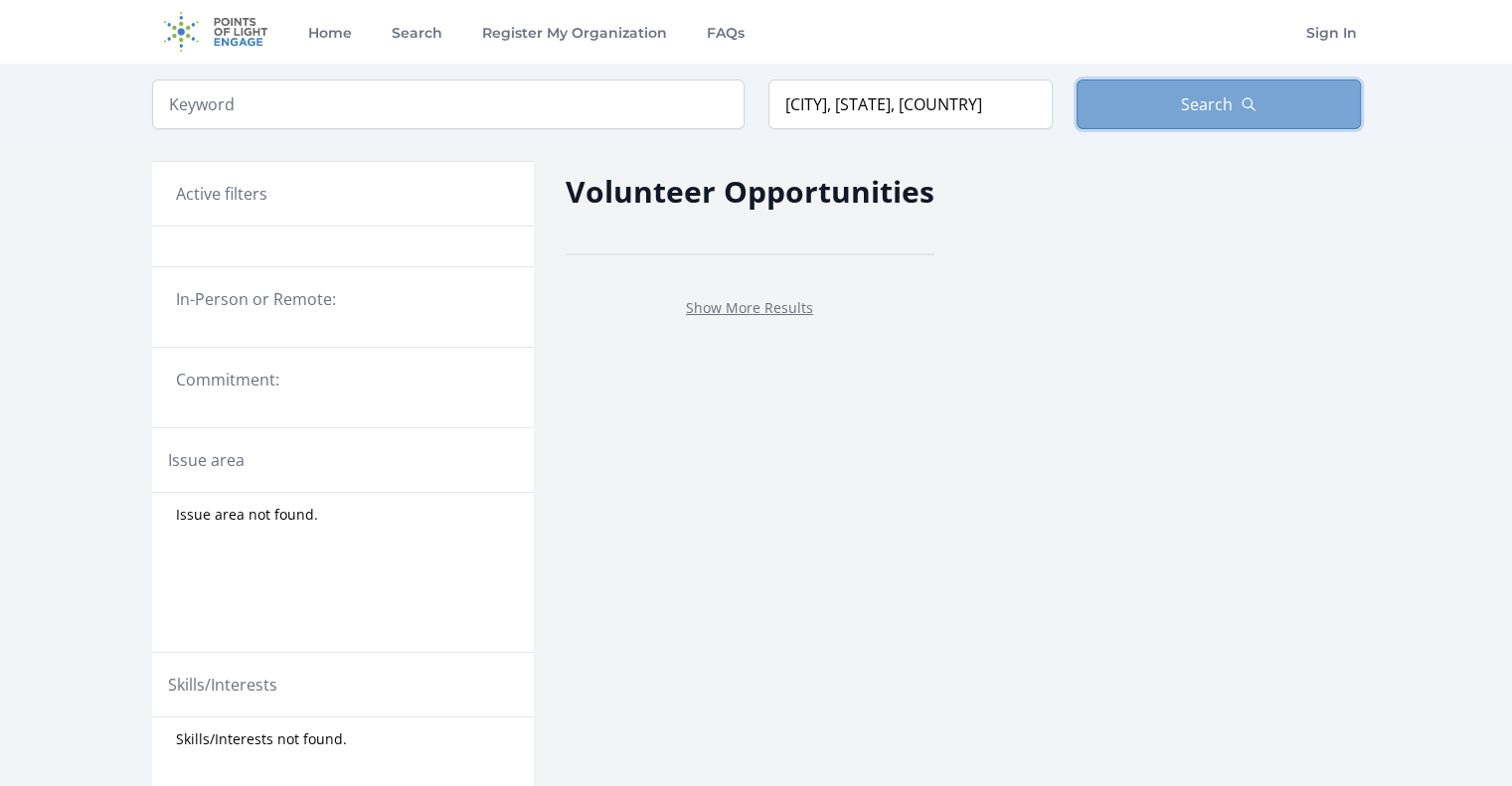click on "Search" at bounding box center (1207, 104) 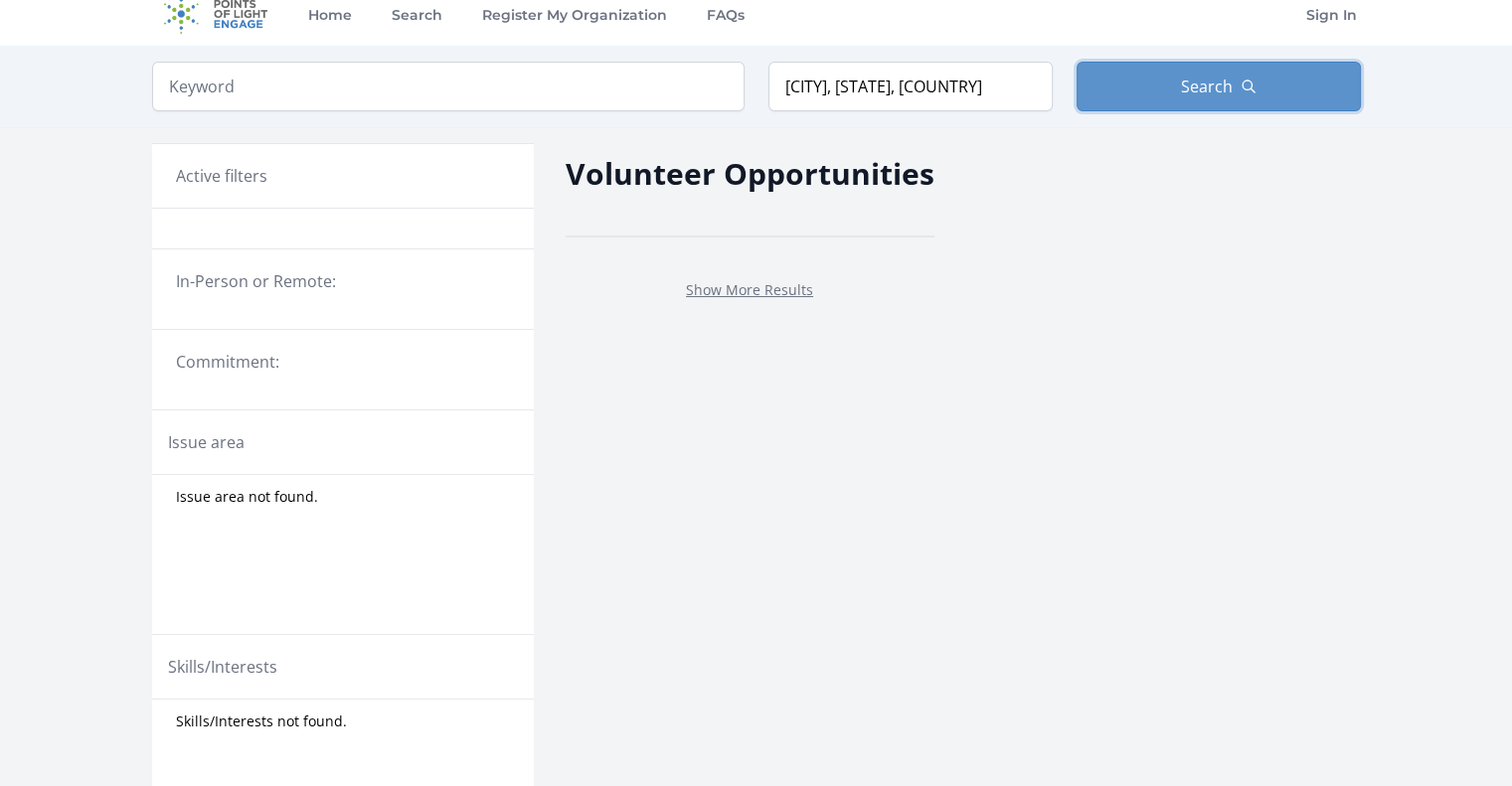 scroll, scrollTop: 0, scrollLeft: 0, axis: both 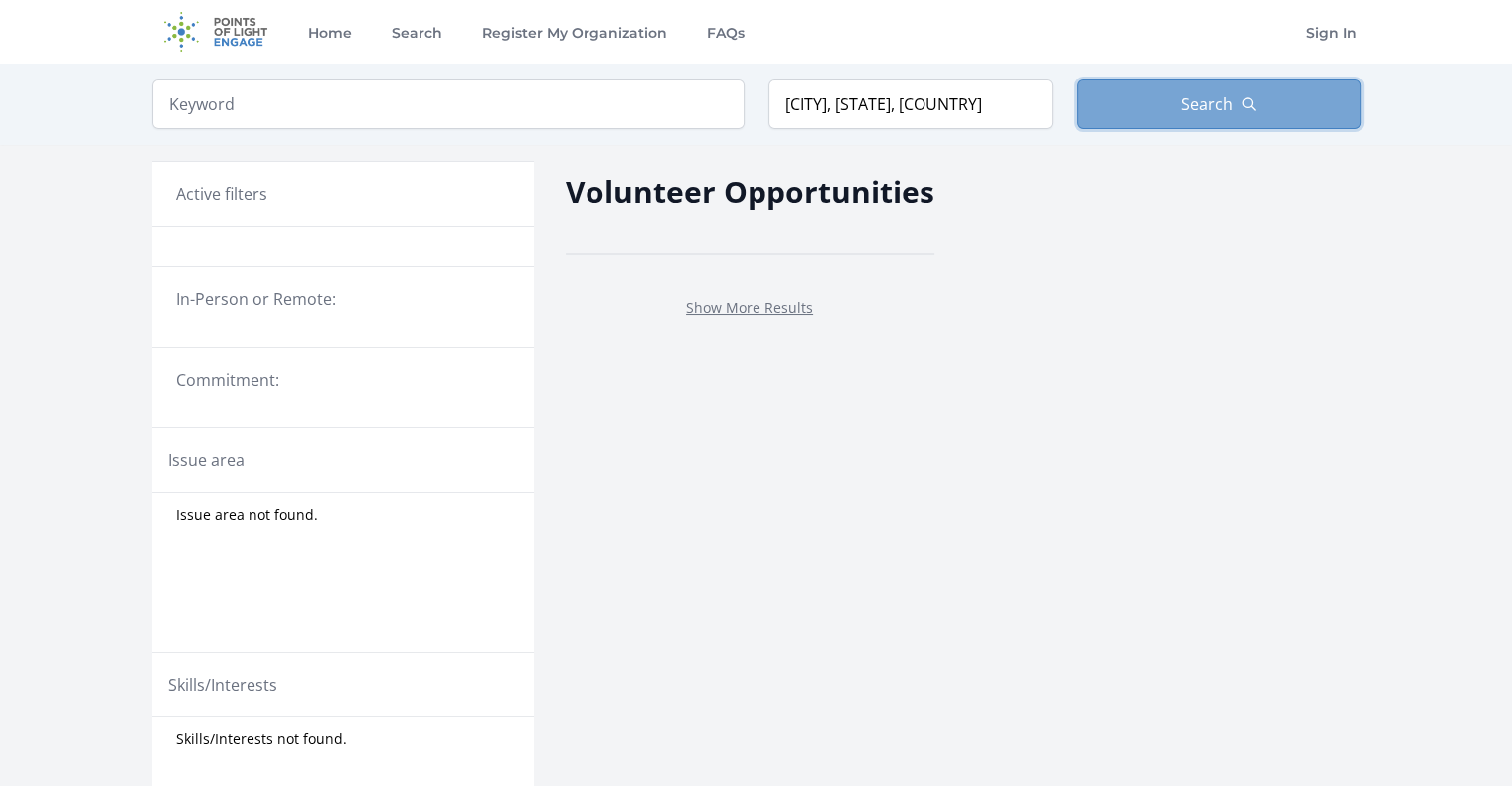 drag, startPoint x: 1169, startPoint y: 115, endPoint x: 1113, endPoint y: 115, distance: 56 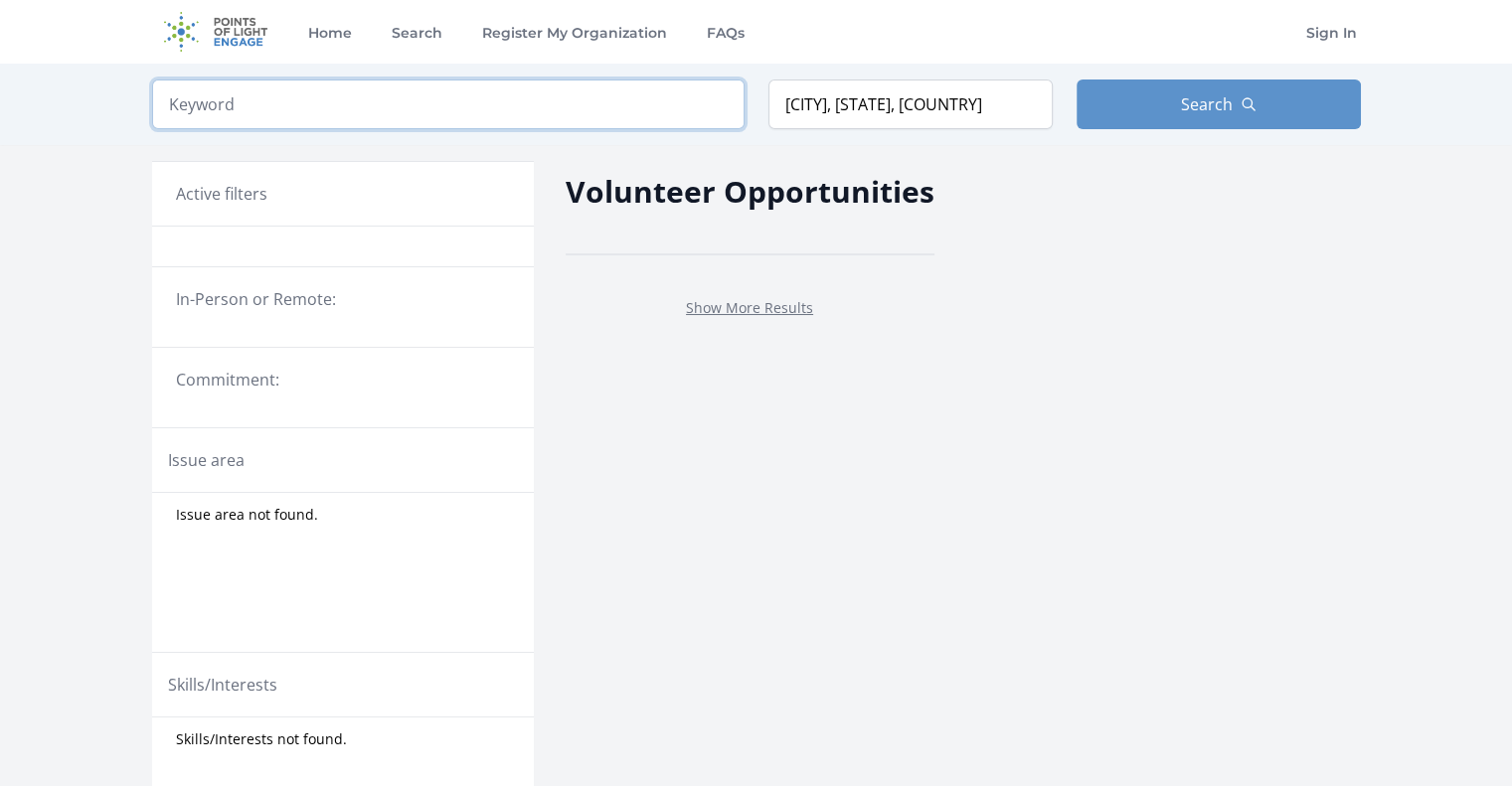 drag, startPoint x: 245, startPoint y: 108, endPoint x: 511, endPoint y: 125, distance: 266.54268 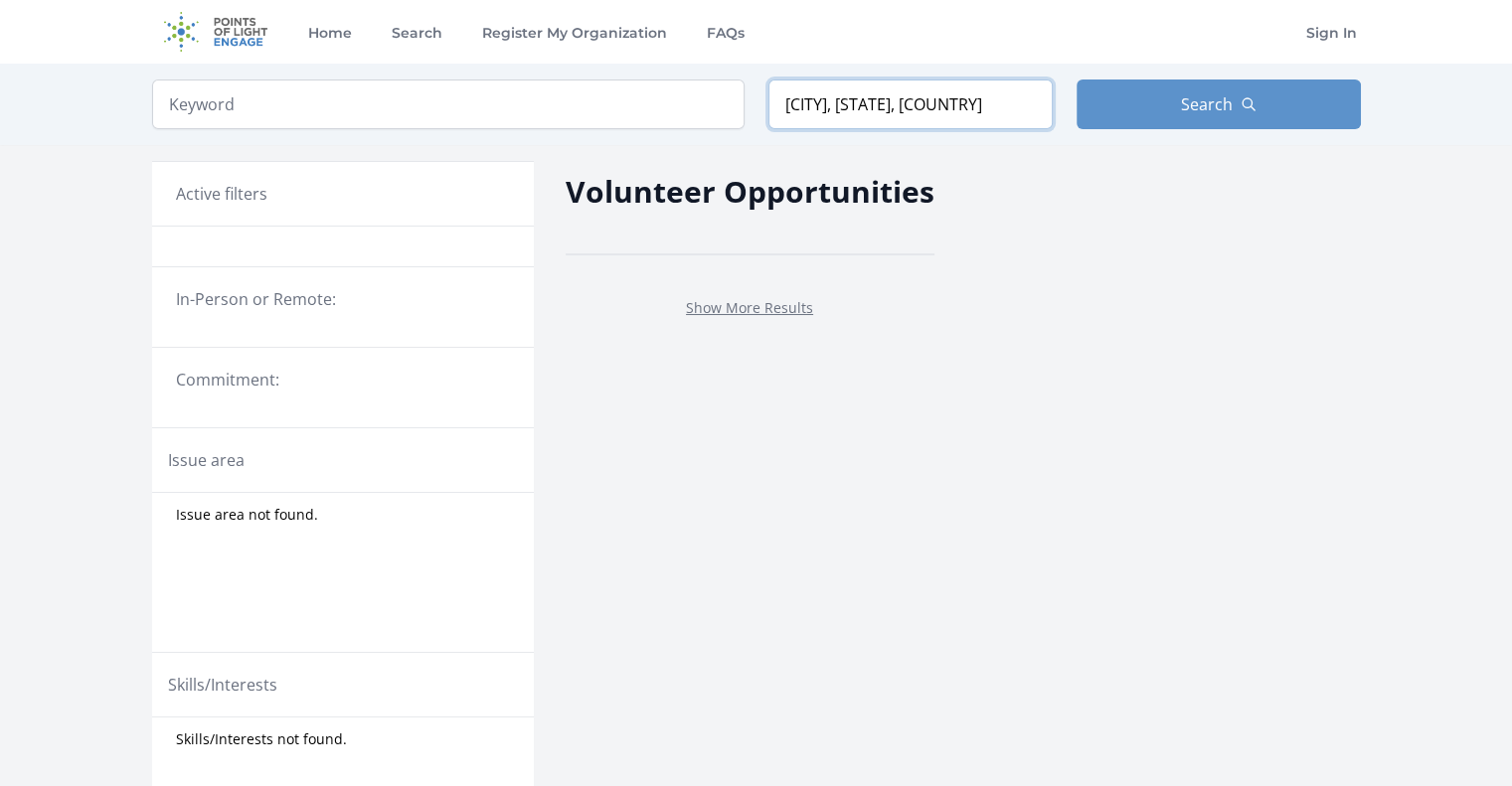 drag, startPoint x: 946, startPoint y: 106, endPoint x: 578, endPoint y: 116, distance: 368.13584 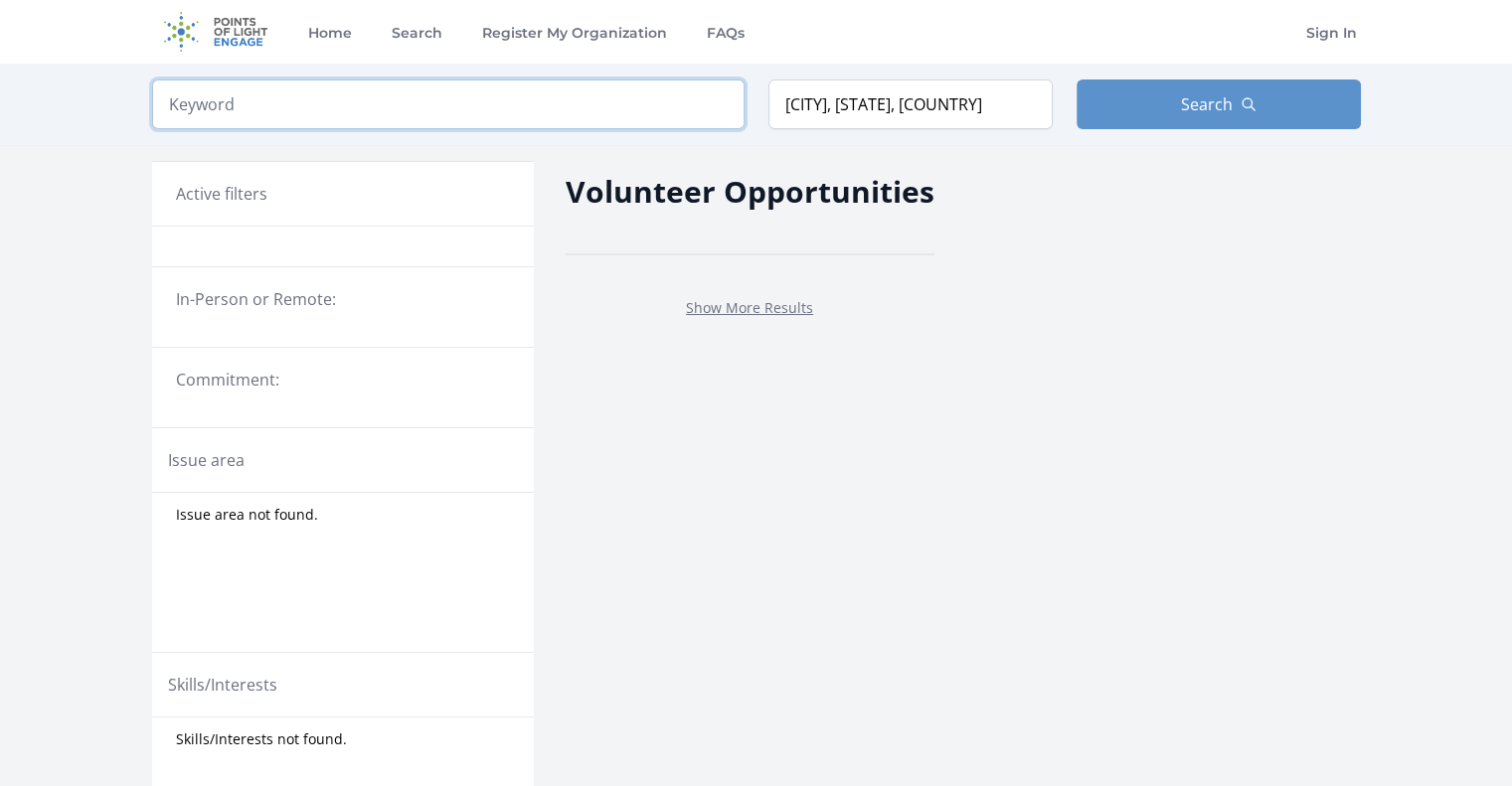 click at bounding box center (448, 104) 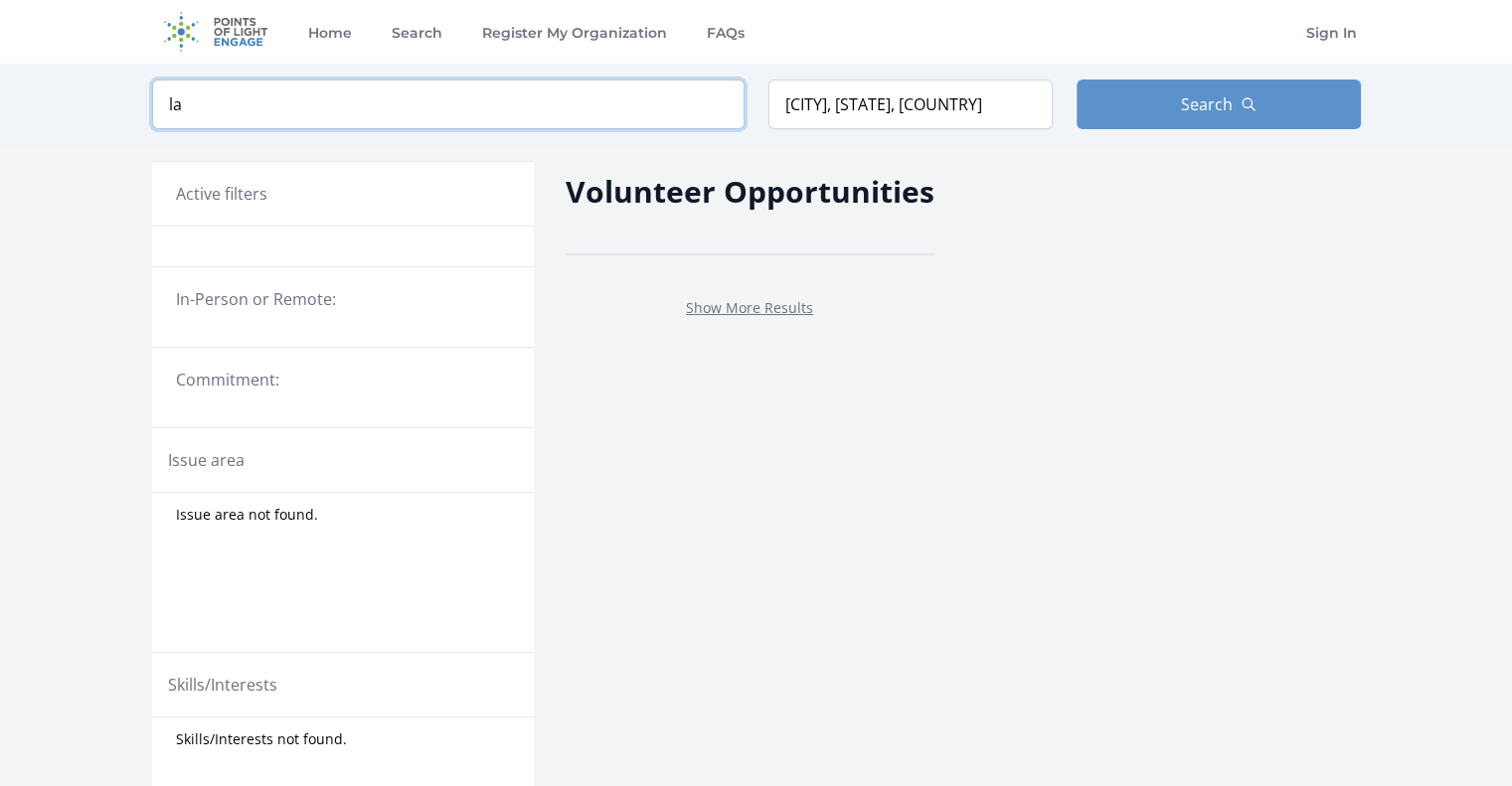 type on "l" 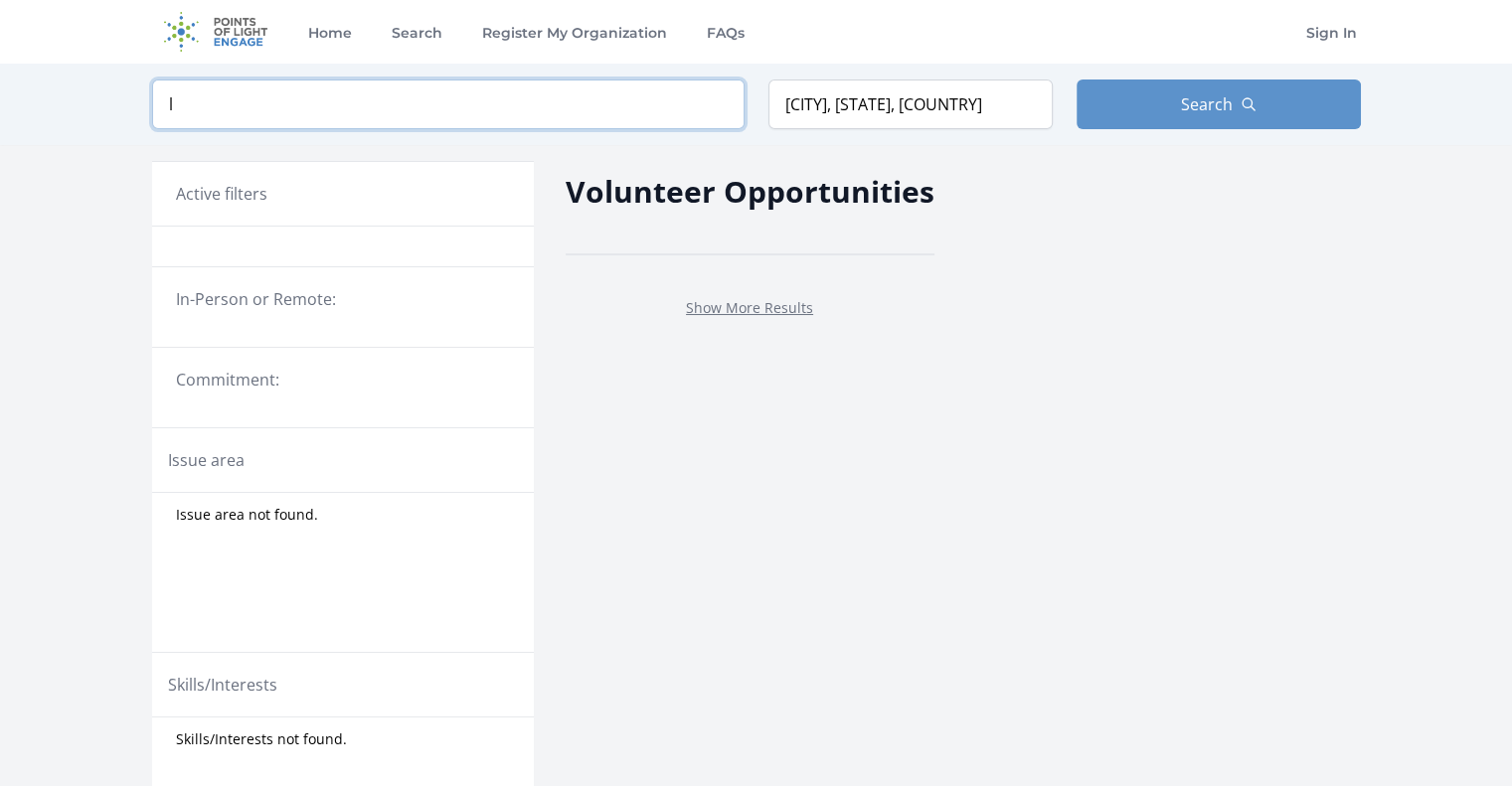 type 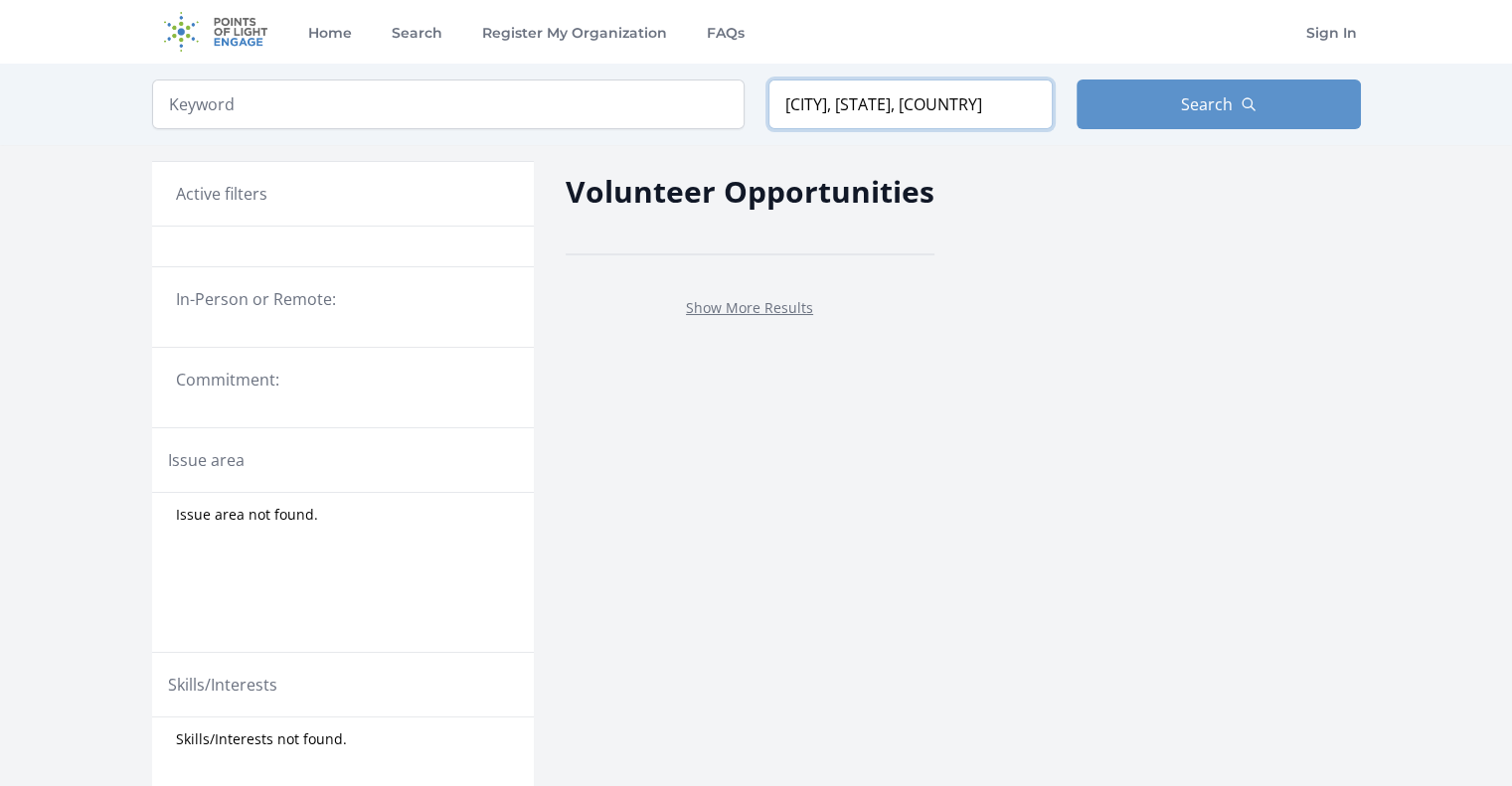 drag, startPoint x: 978, startPoint y: 107, endPoint x: 445, endPoint y: 84, distance: 533.496 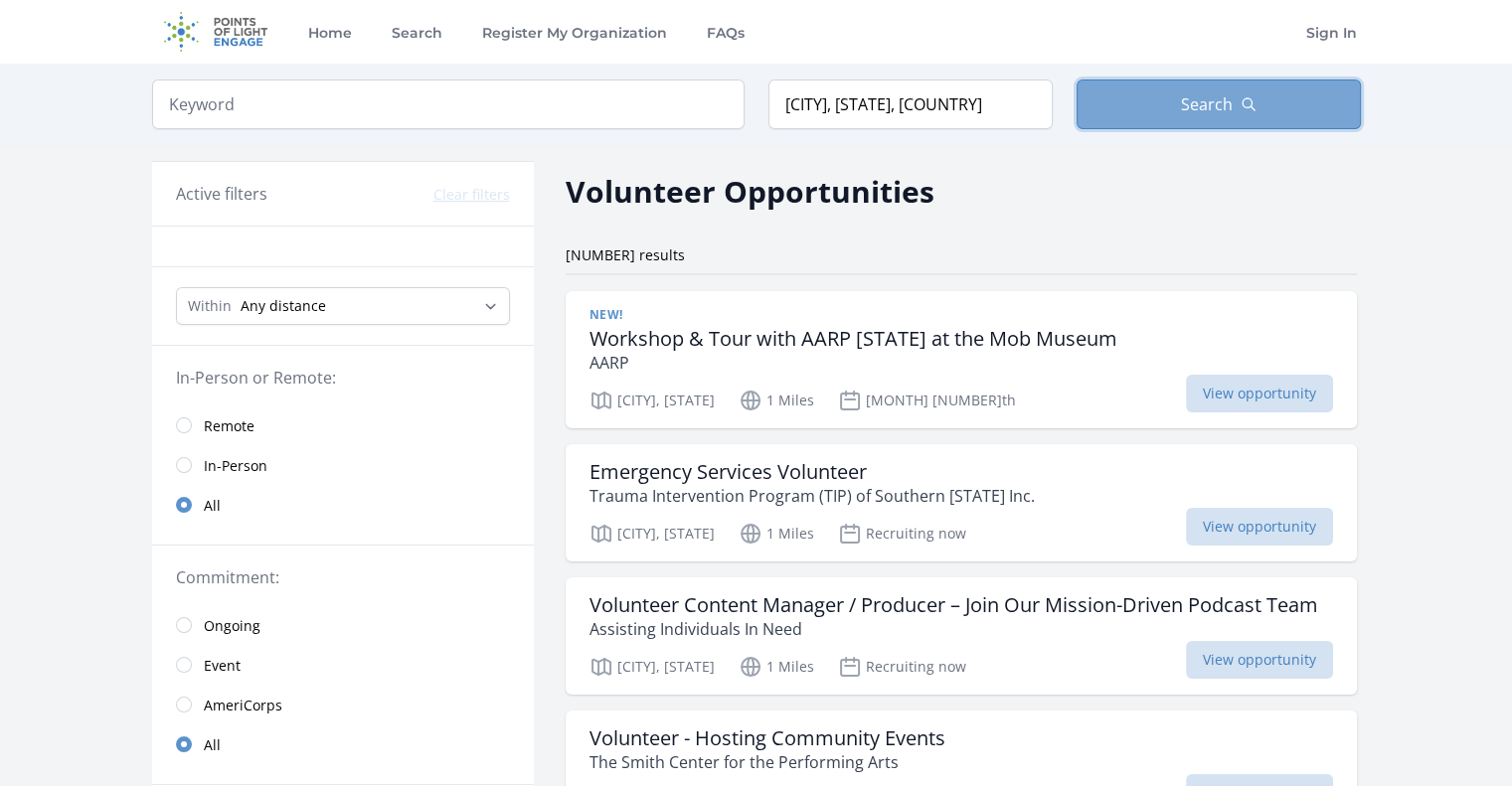 click on "Search" at bounding box center [1207, 104] 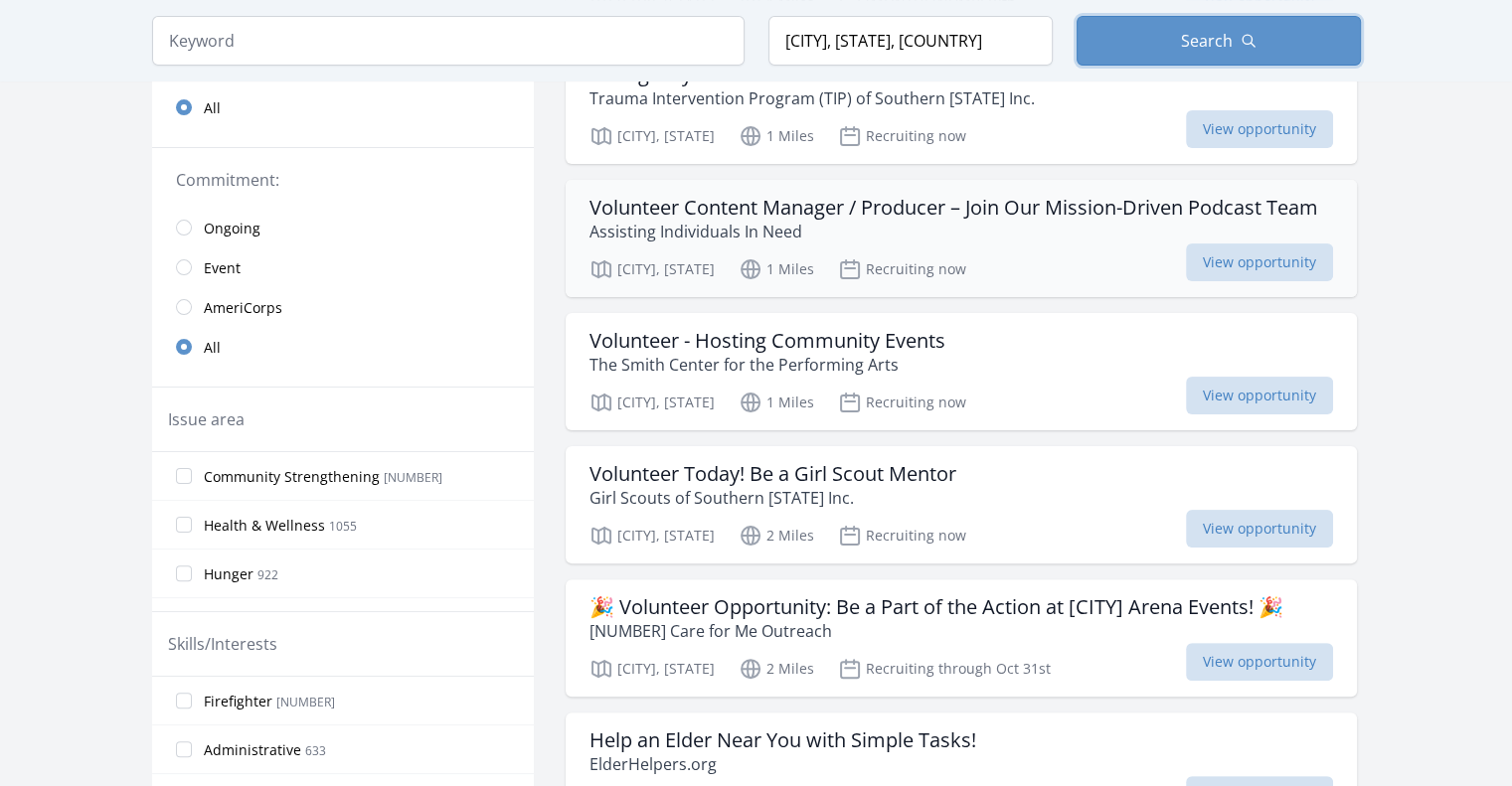 scroll, scrollTop: 199, scrollLeft: 0, axis: vertical 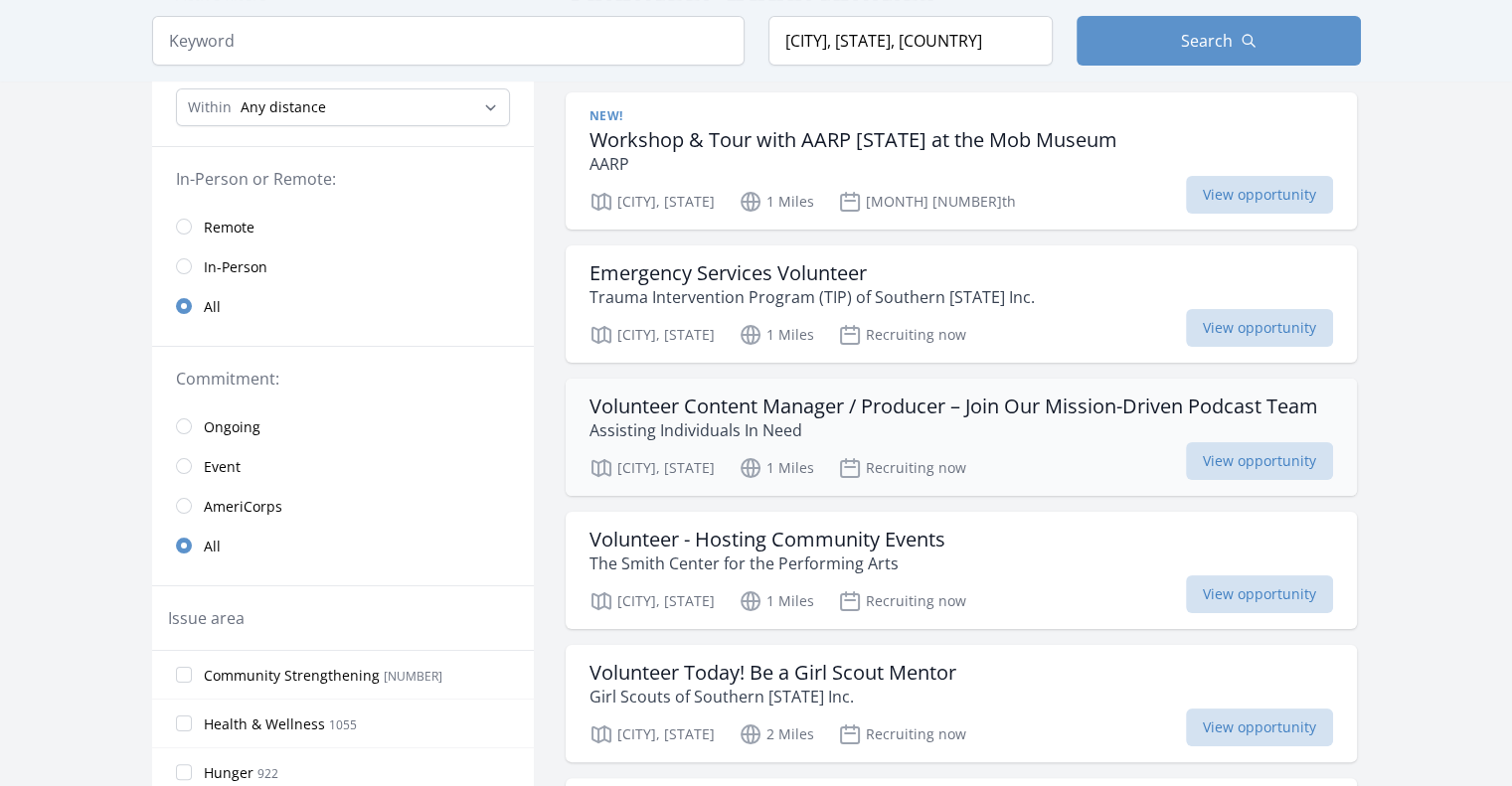 click on "Volunteer Content Manager / Producer – Join Our Mission-Driven Podcast Team" at bounding box center [953, 406] 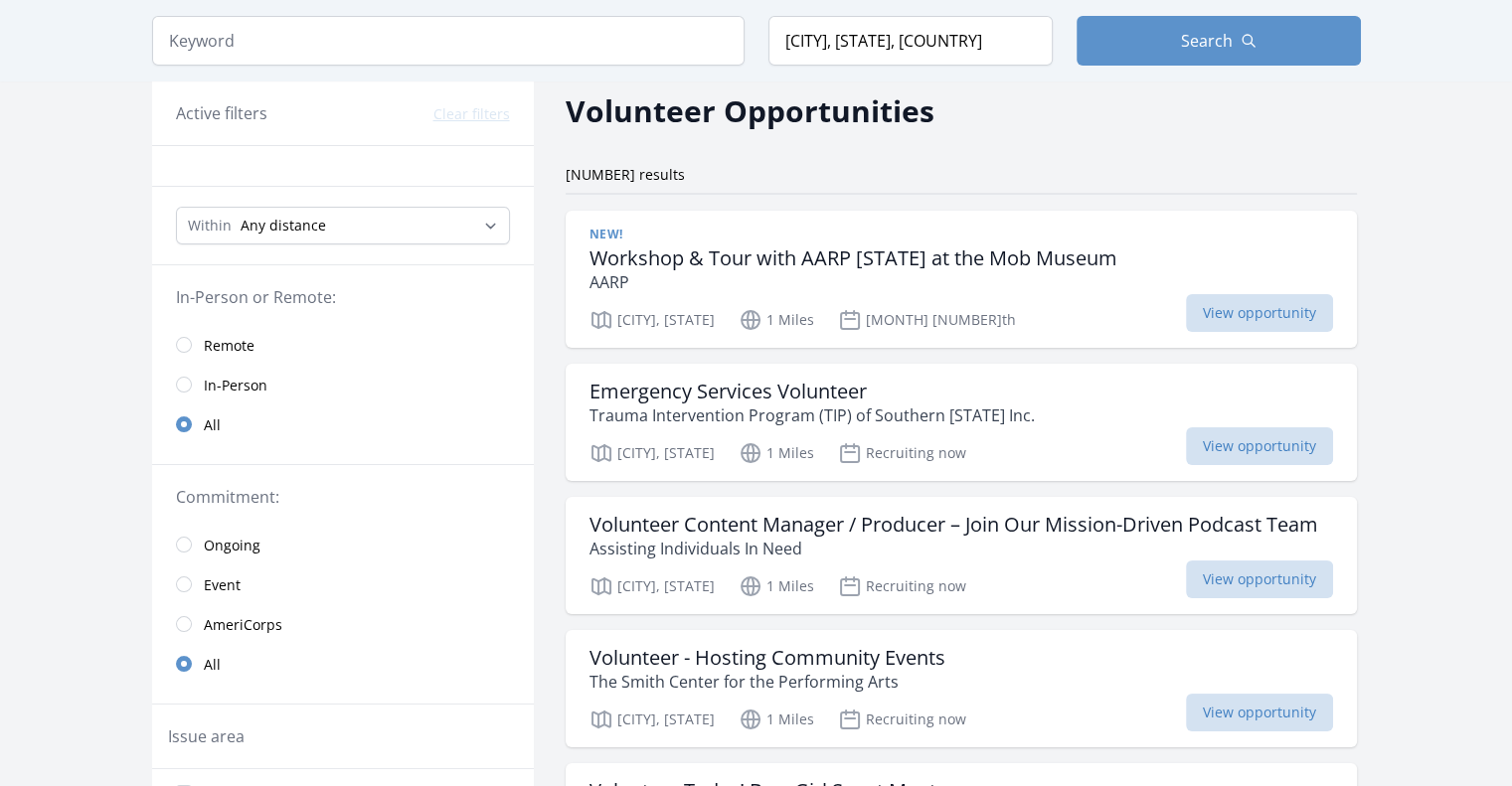 scroll, scrollTop: 0, scrollLeft: 0, axis: both 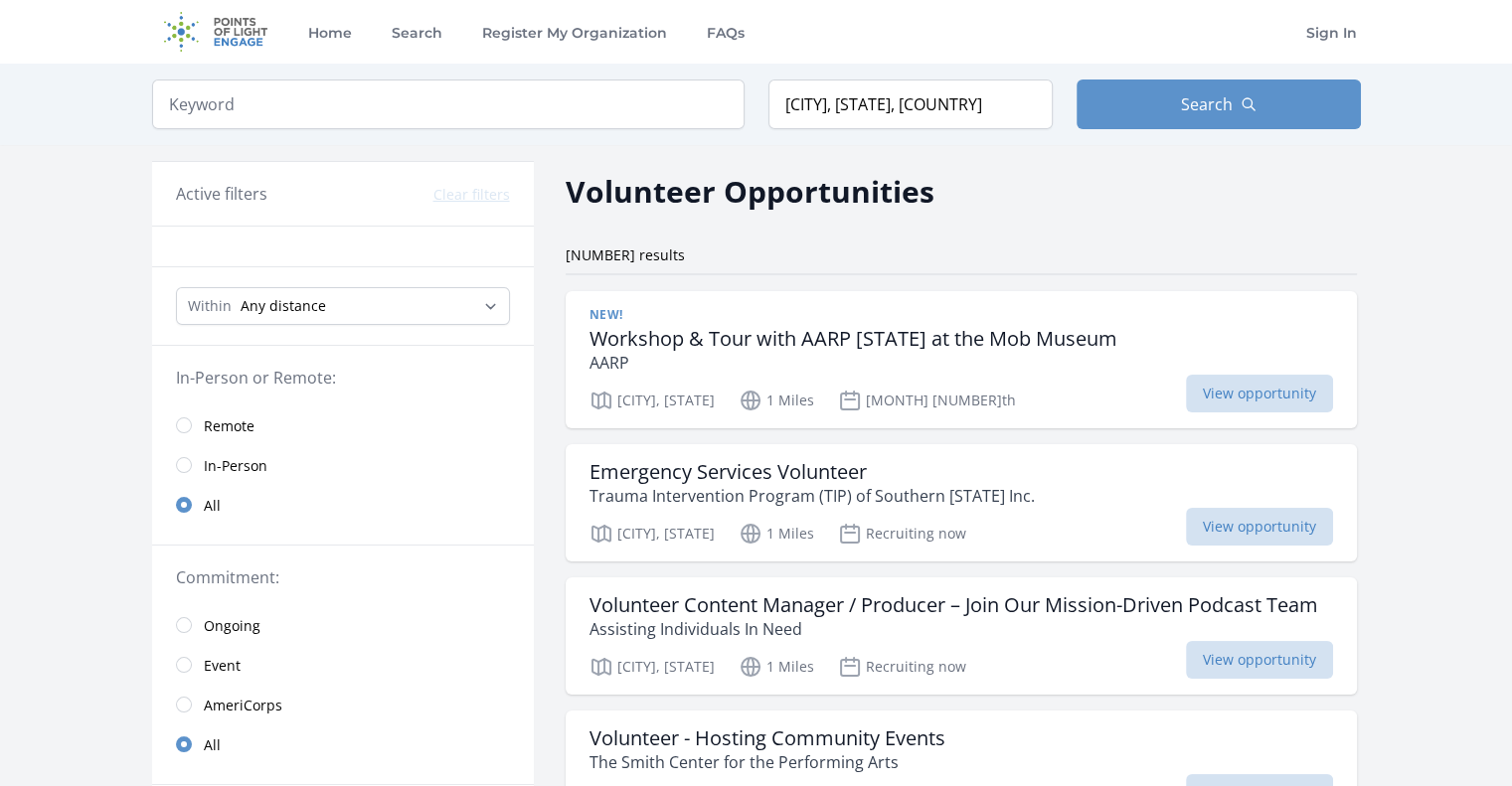 type on "[CITY], [STATE], [COUNTRY]" 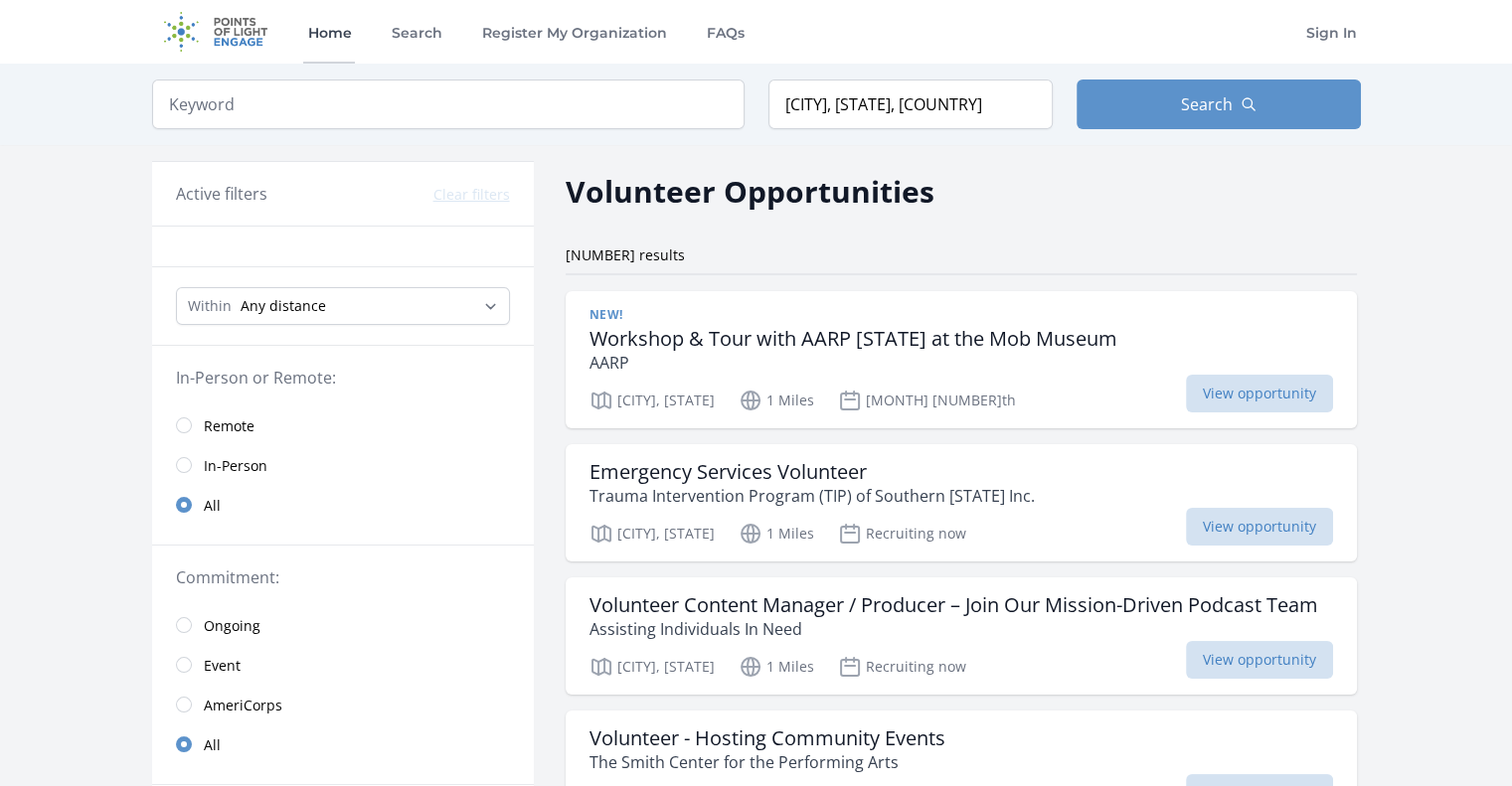 click on "Home" at bounding box center [329, 32] 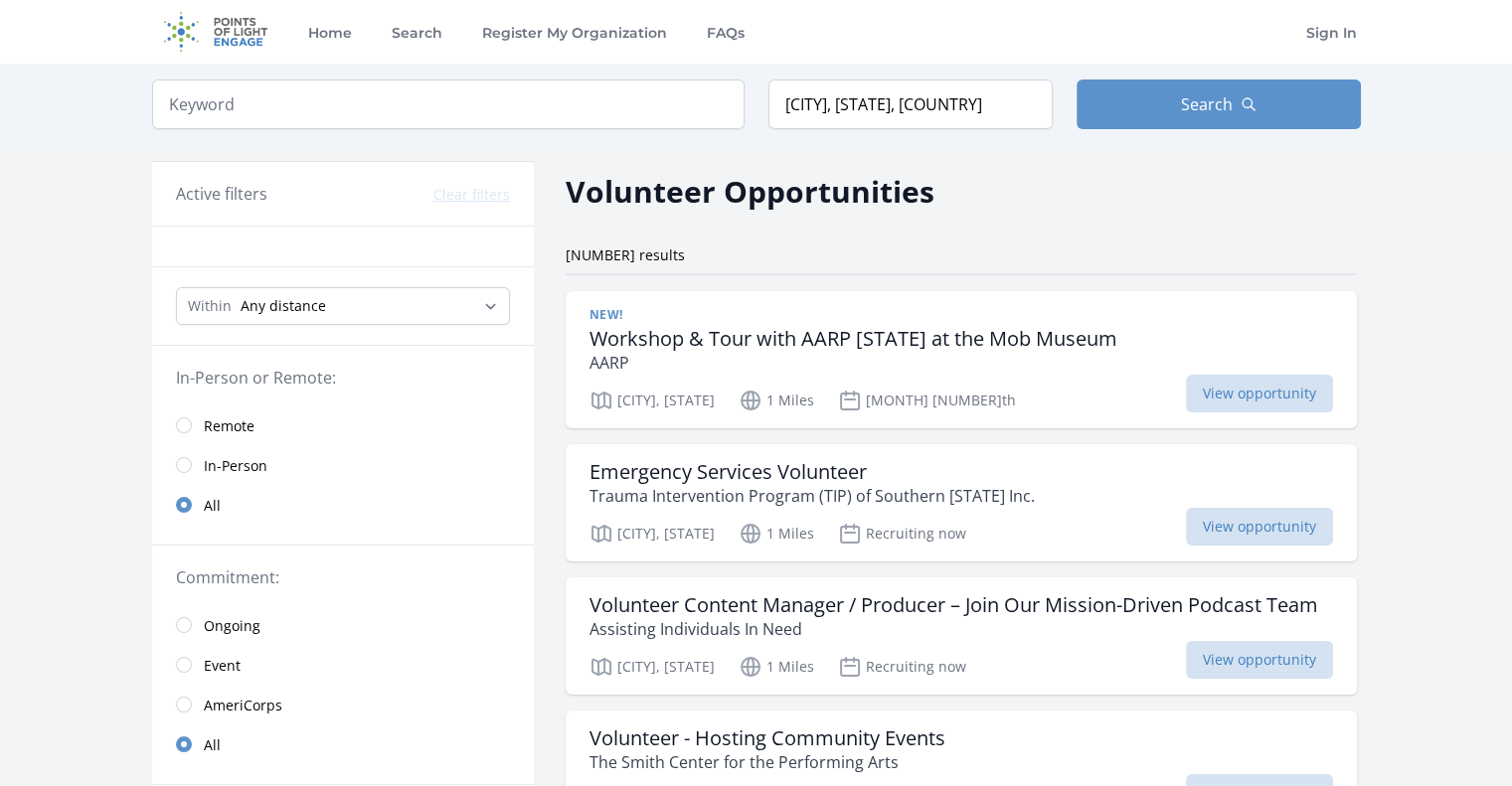 click at bounding box center [216, 32] 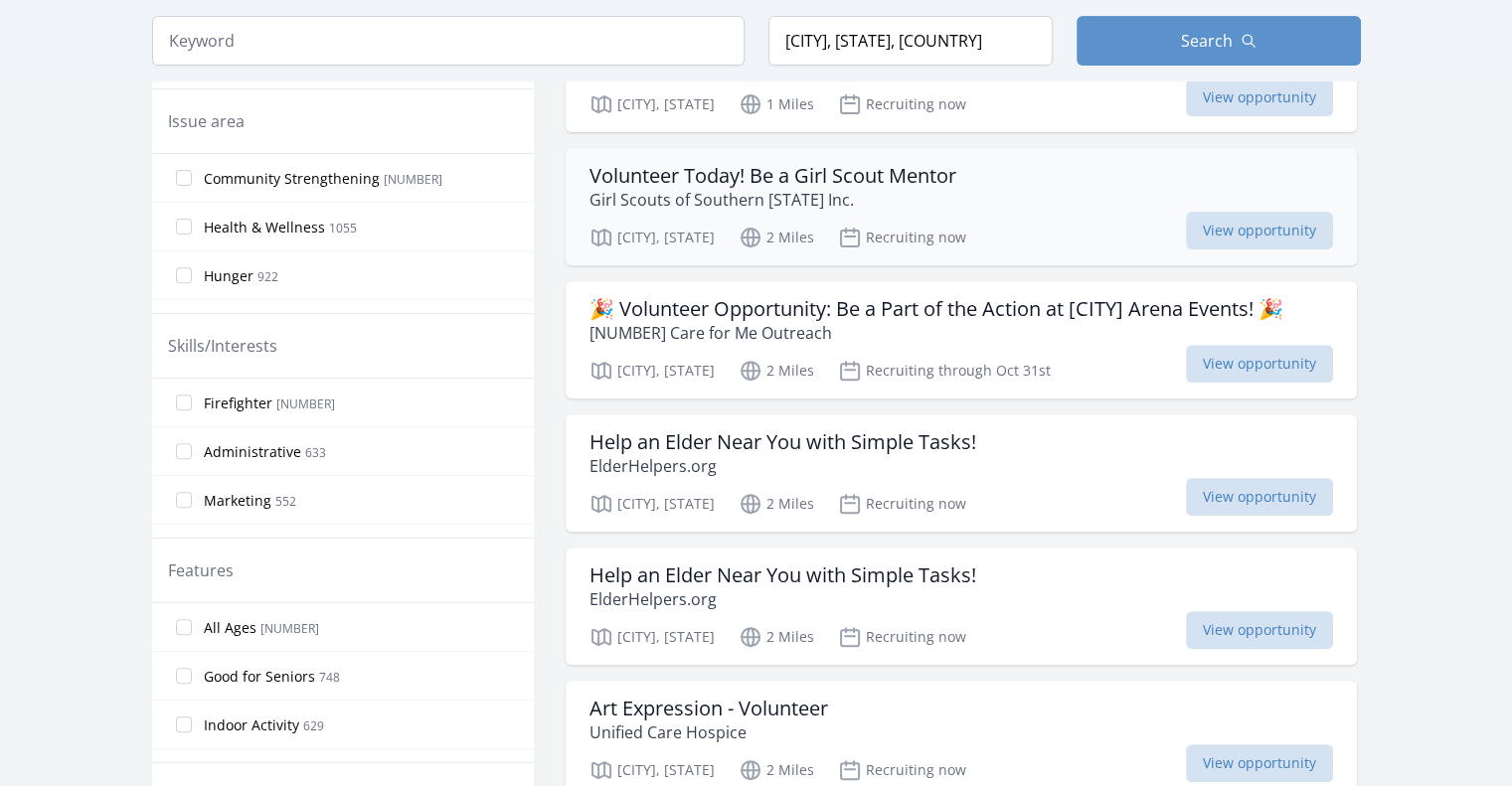 scroll, scrollTop: 0, scrollLeft: 0, axis: both 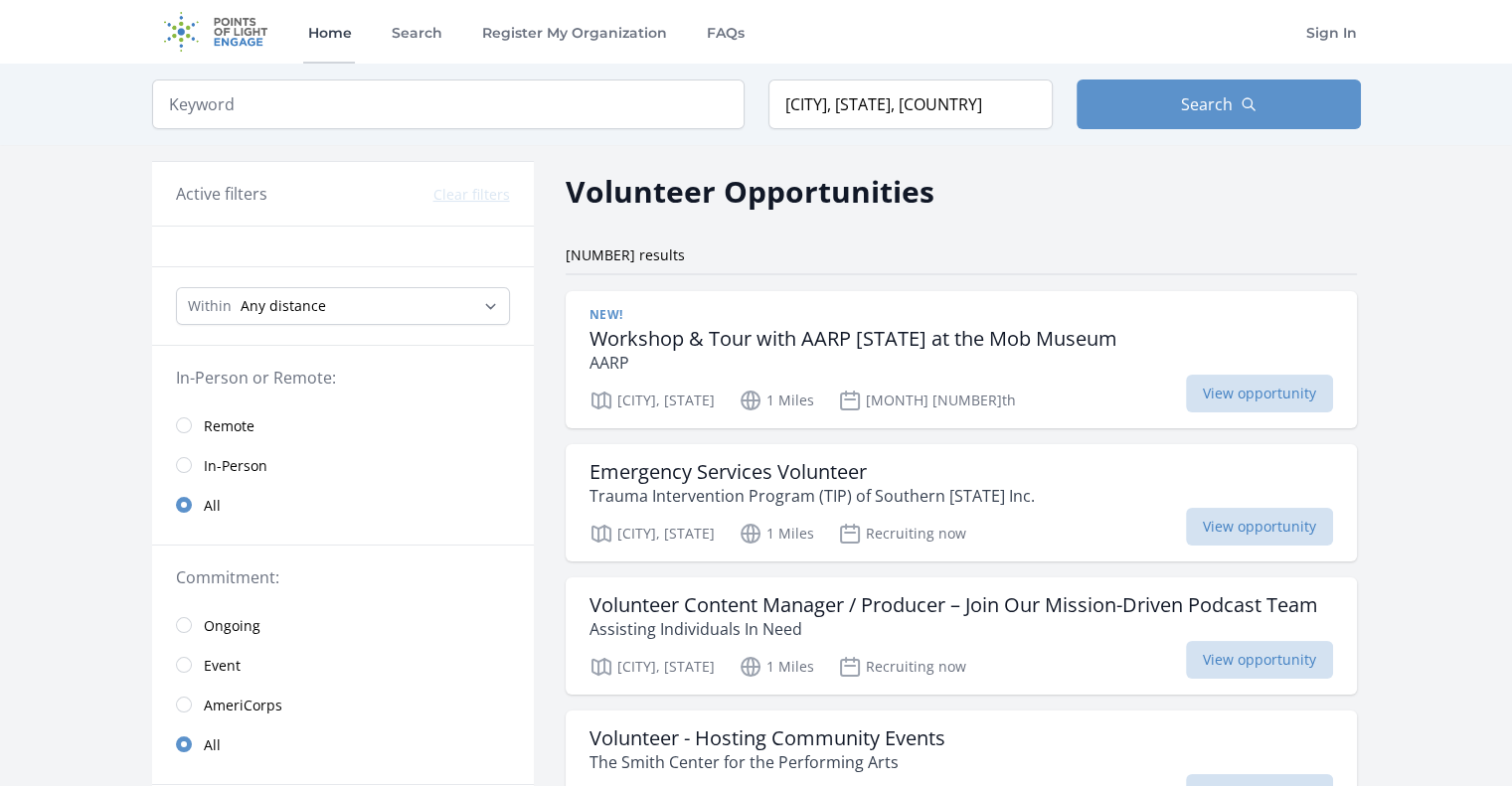 click on "Home" at bounding box center (329, 32) 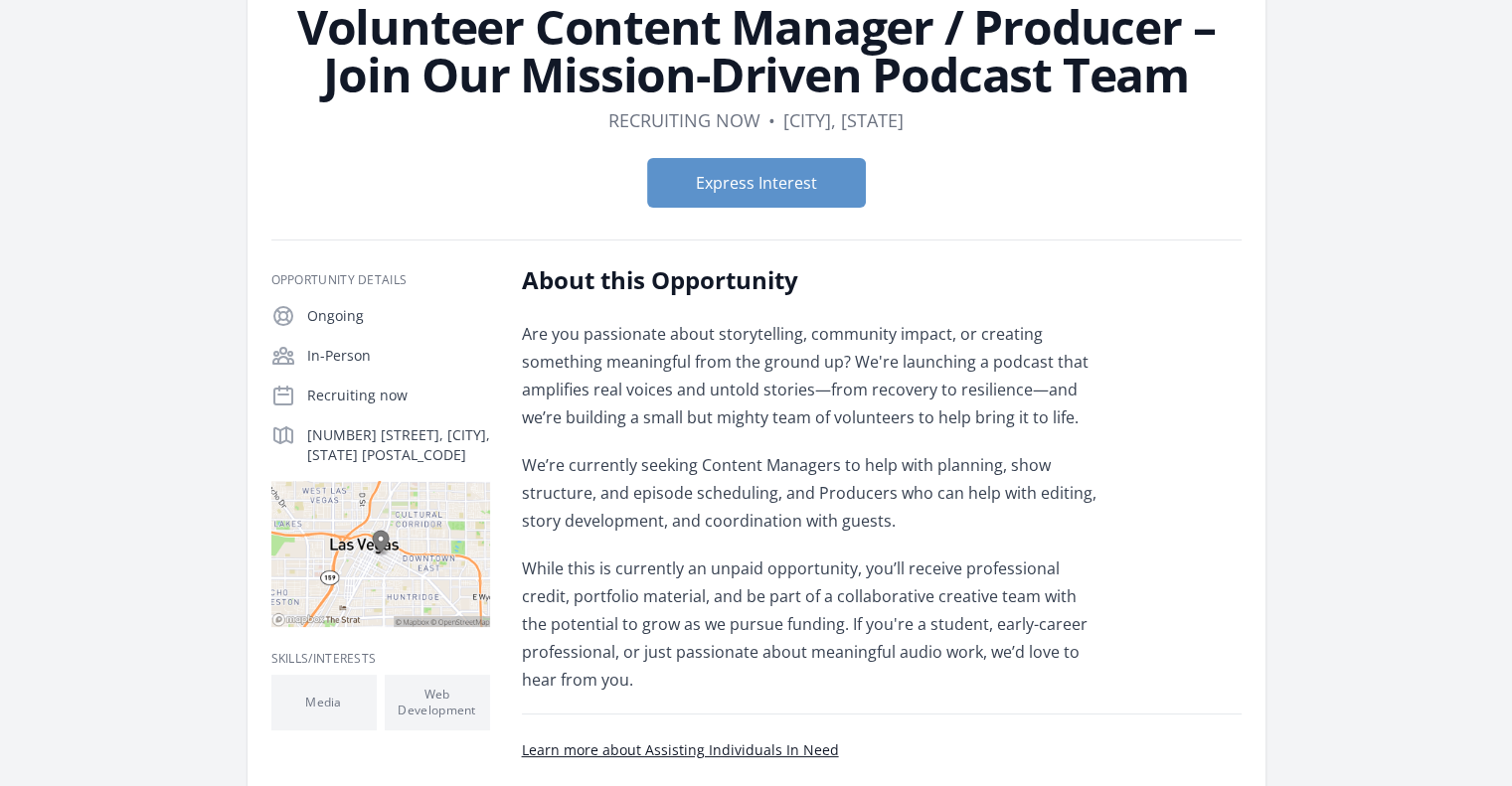 scroll, scrollTop: 0, scrollLeft: 0, axis: both 